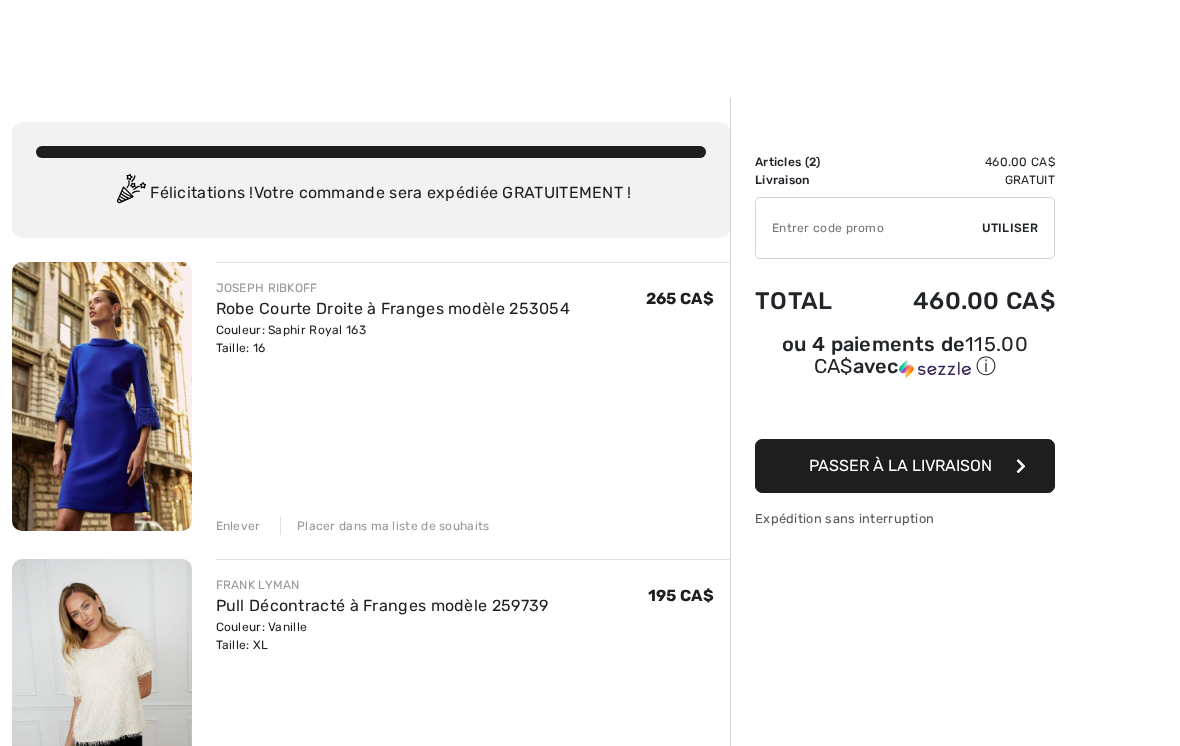 scroll, scrollTop: 122, scrollLeft: 0, axis: vertical 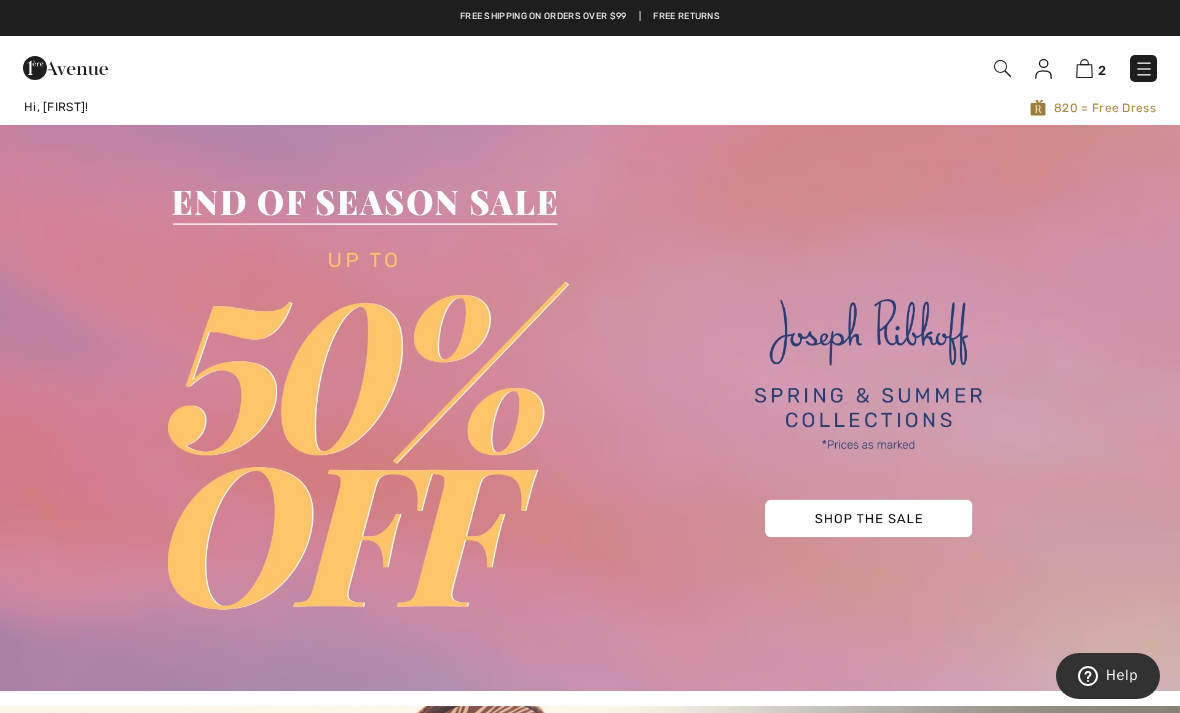 click at bounding box center [1144, 69] 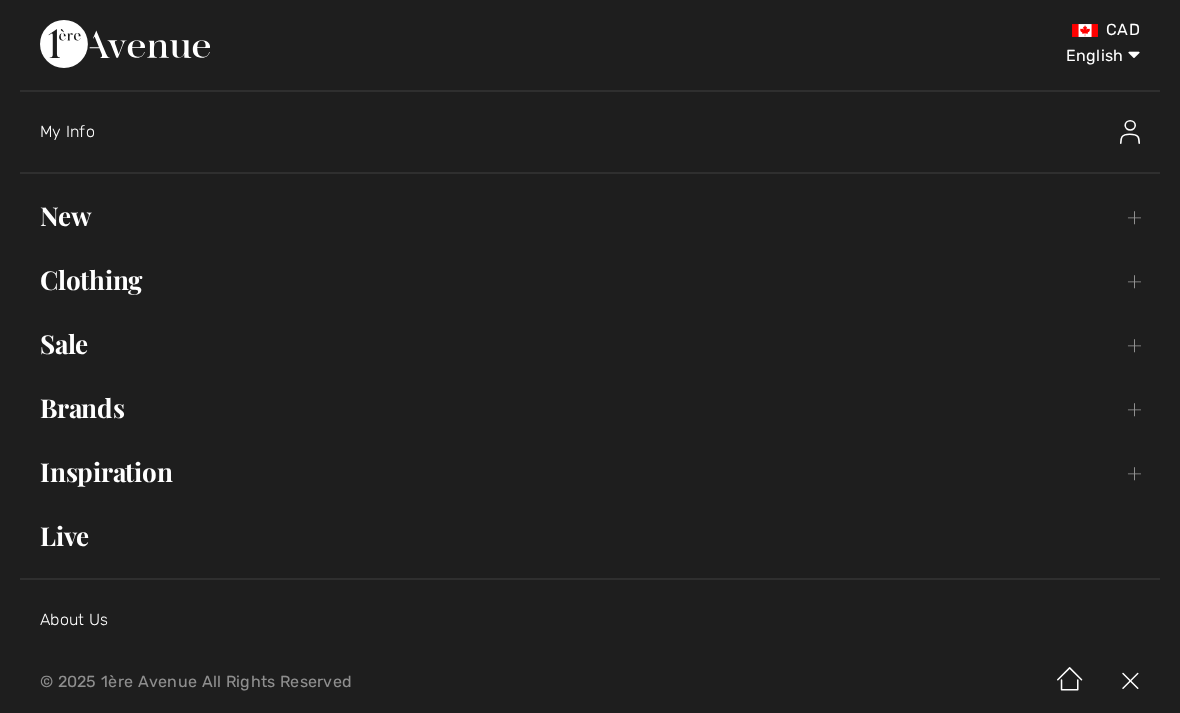 click on "English Français" at bounding box center (1088, 52) 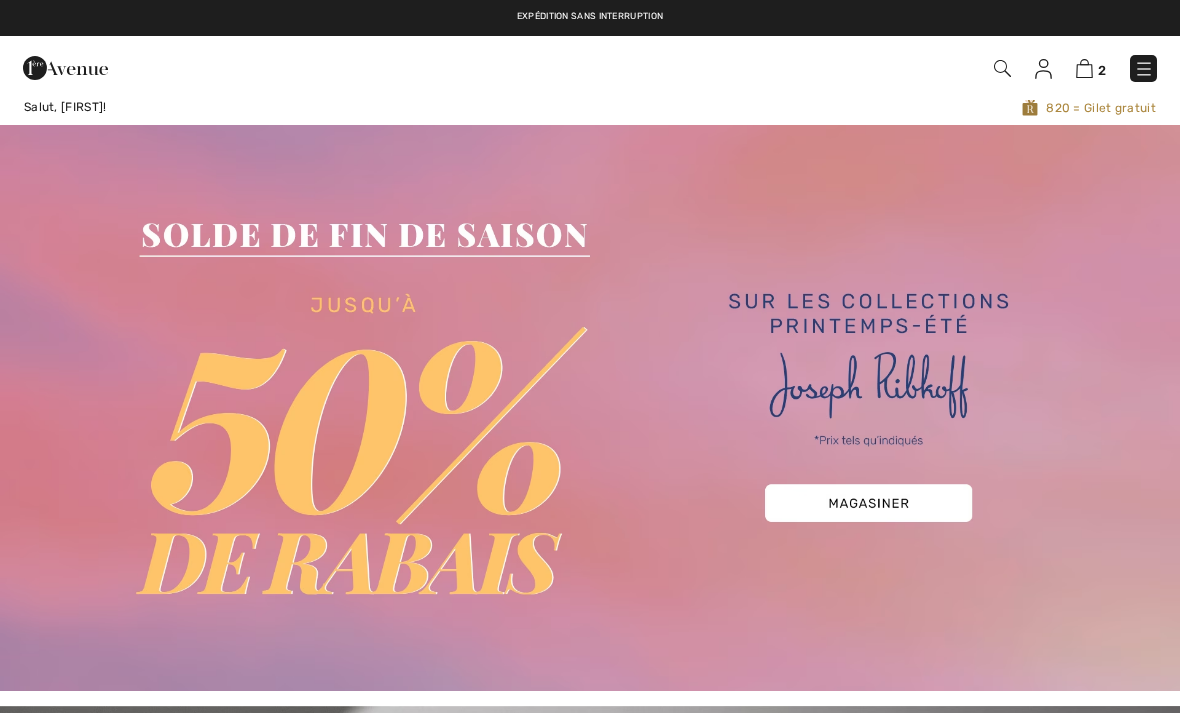 scroll, scrollTop: 0, scrollLeft: 0, axis: both 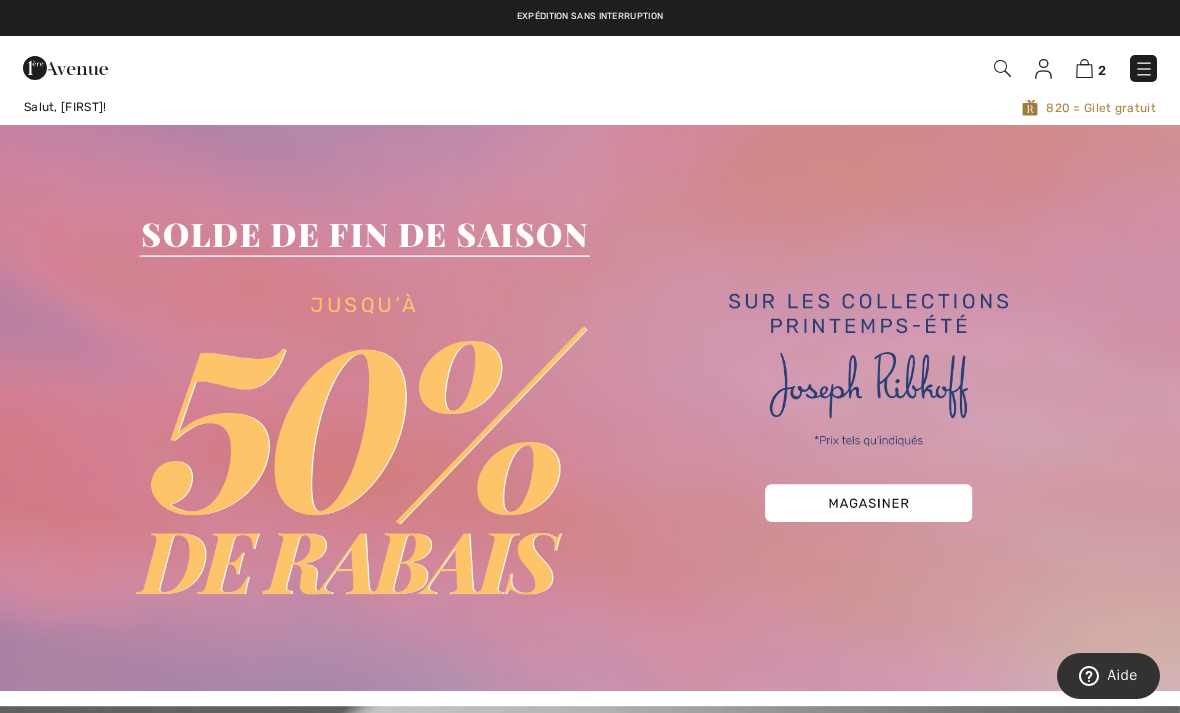 click at bounding box center [1144, 69] 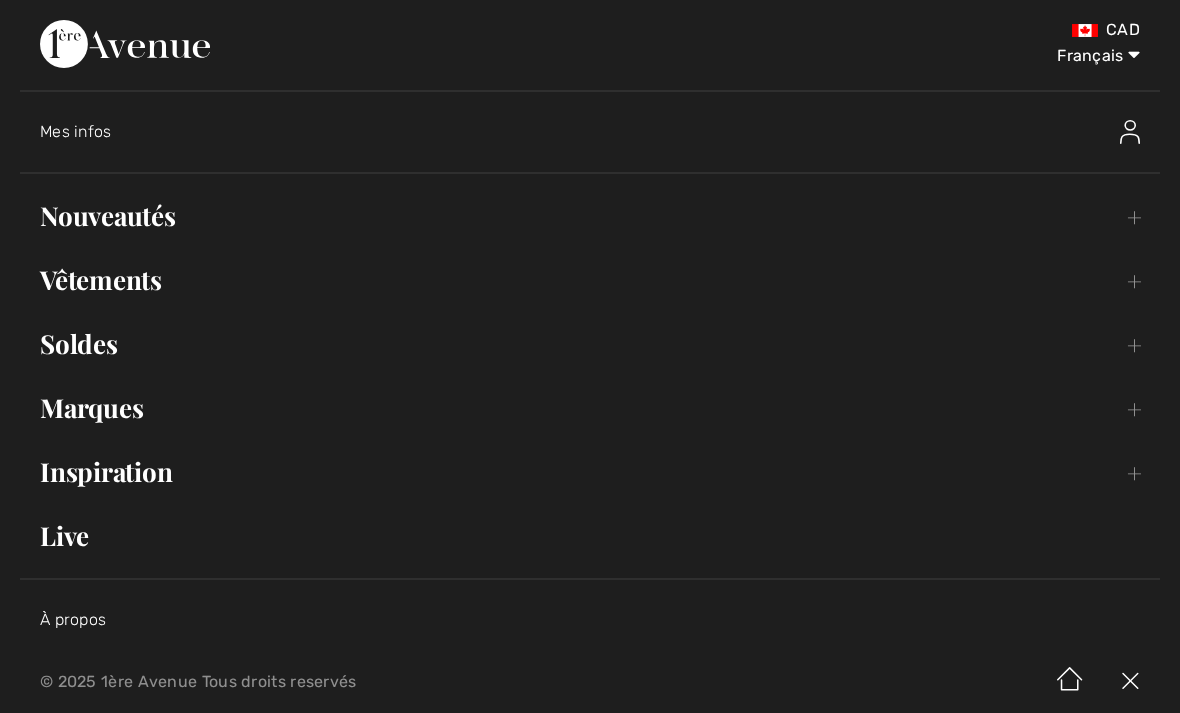 click on "Nouveautés Toggle submenu" at bounding box center [590, 216] 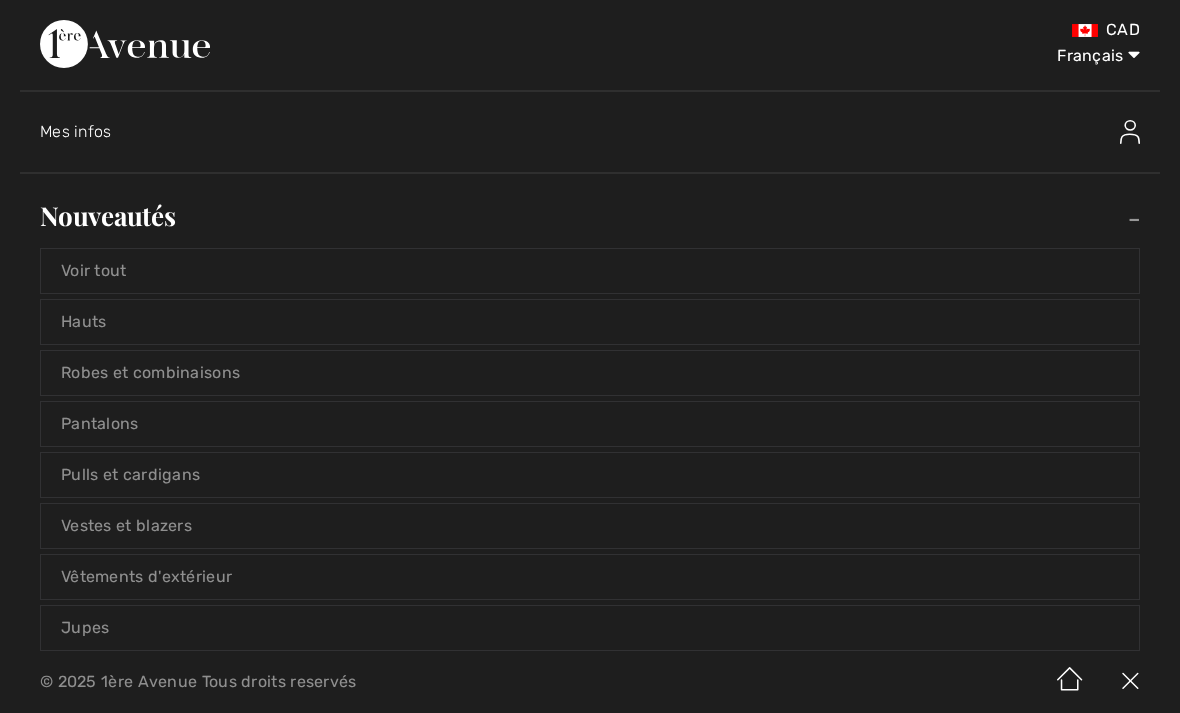 click on "Voir tout" at bounding box center [590, 271] 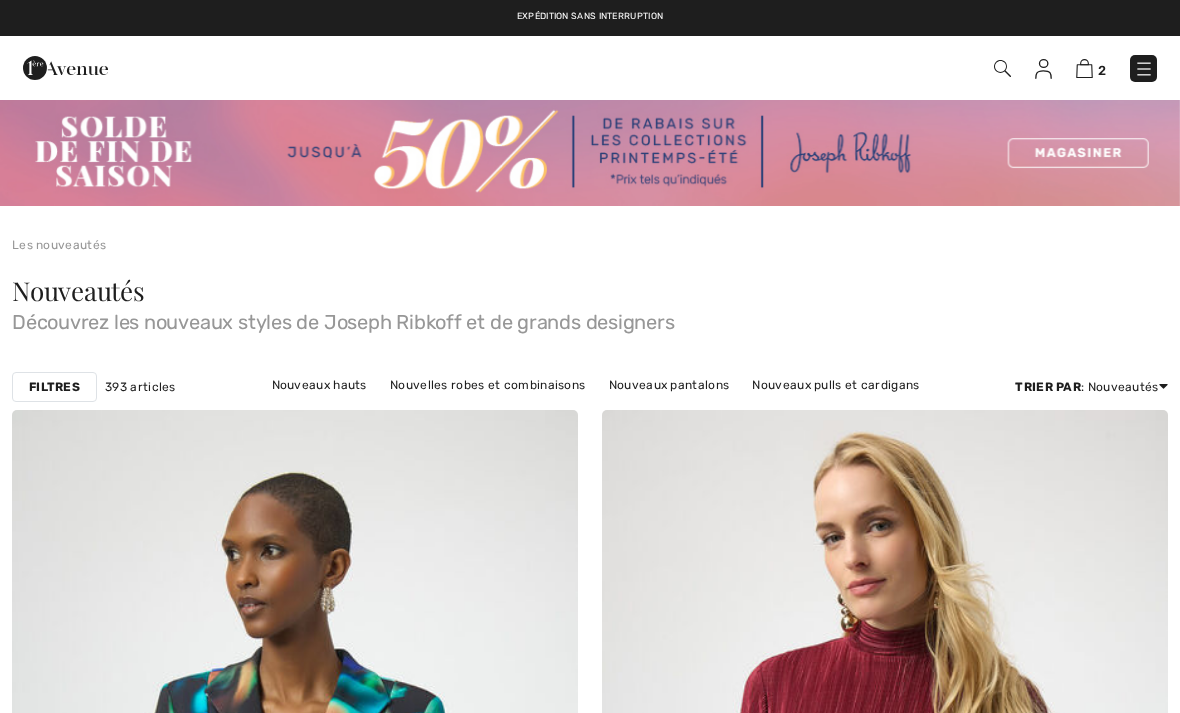 scroll, scrollTop: 0, scrollLeft: 0, axis: both 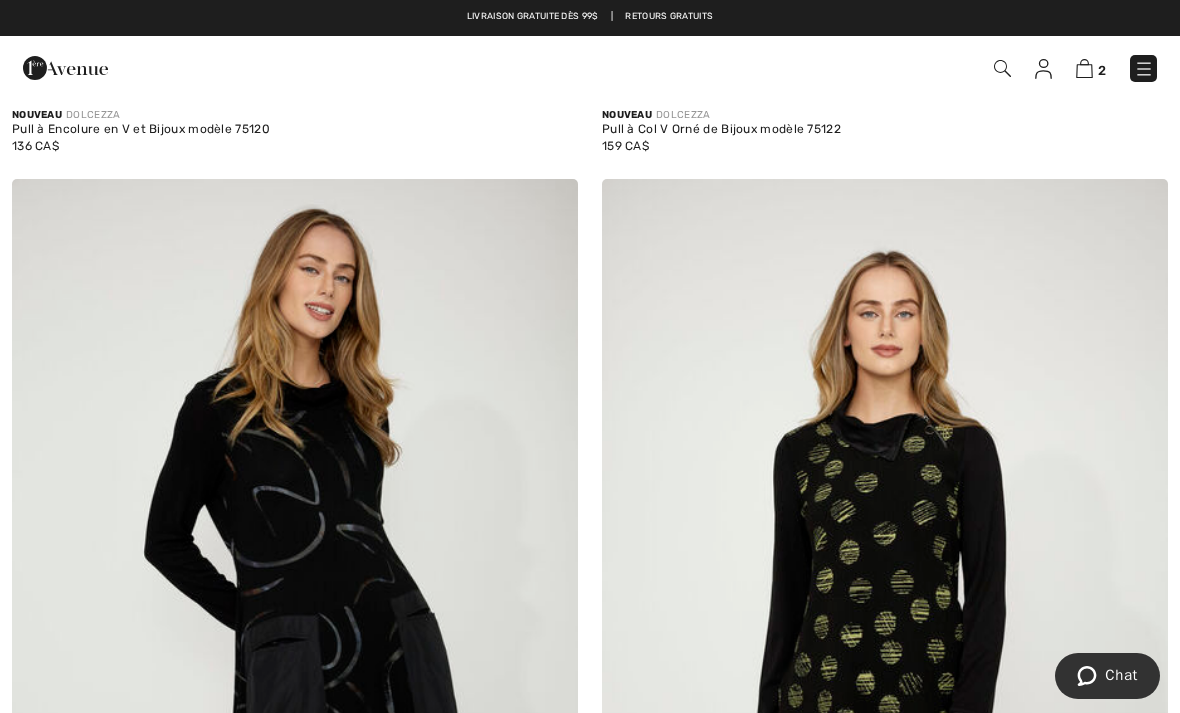 click at bounding box center [1144, 69] 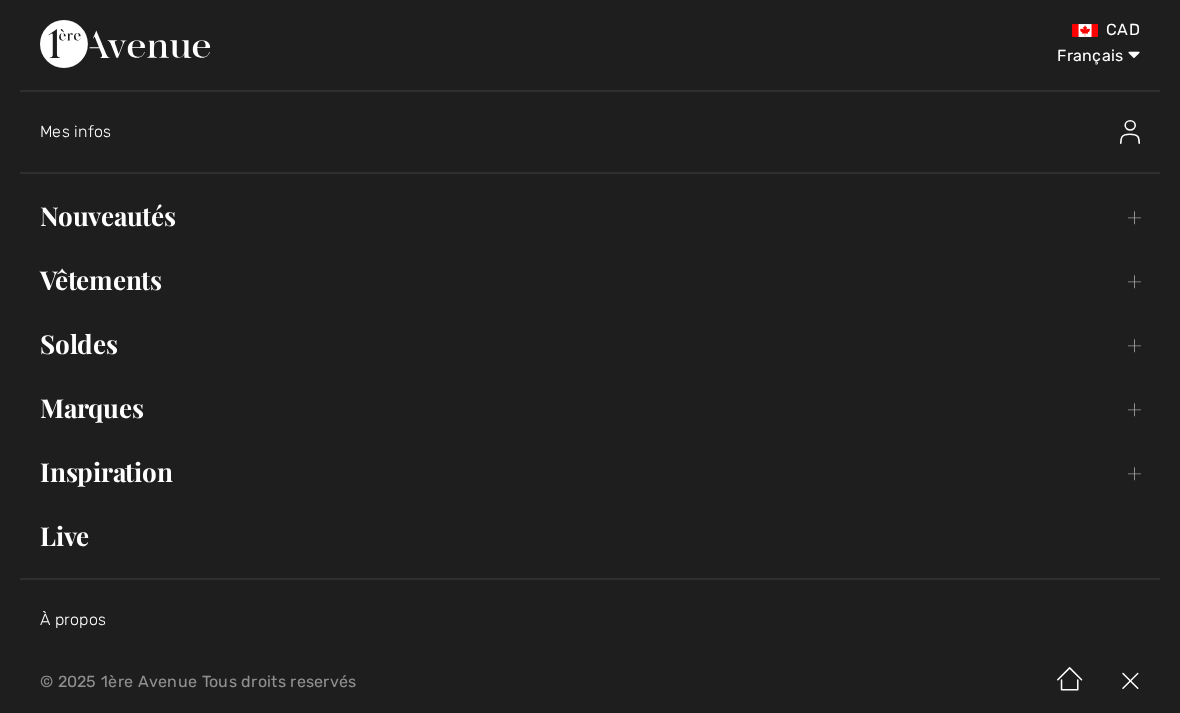 click on "Nouveautés Toggle submenu" at bounding box center (590, 216) 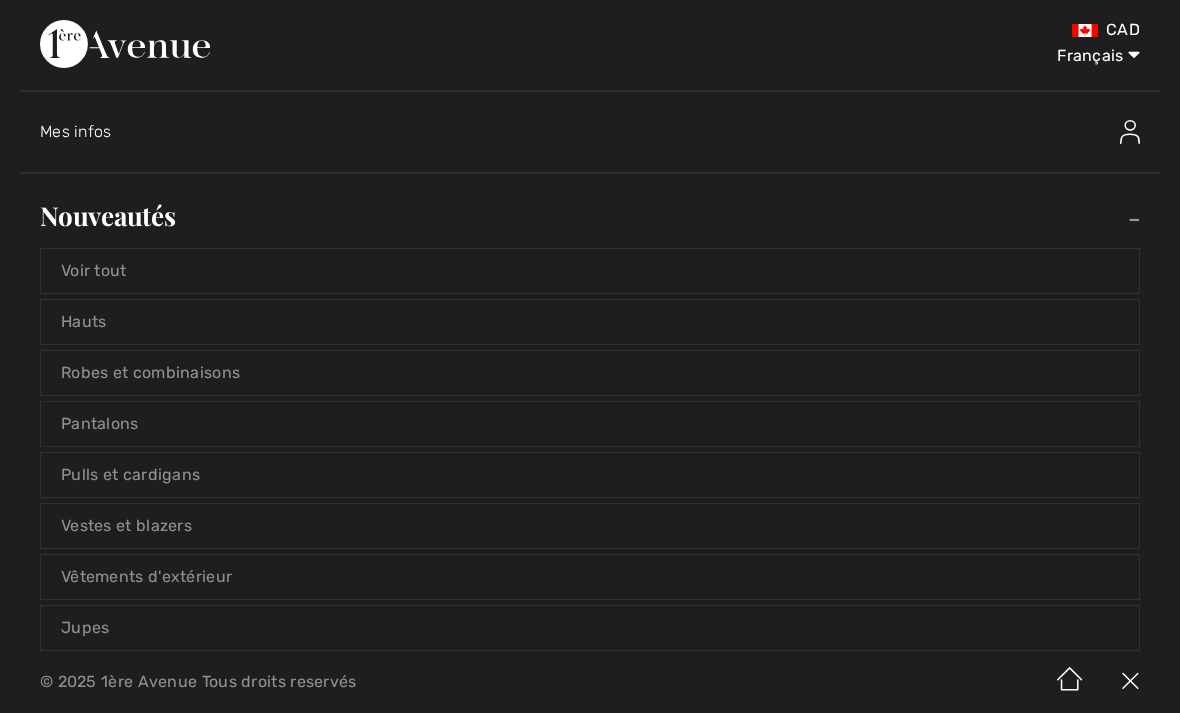 click on "Robes et combinaisons" at bounding box center [590, 373] 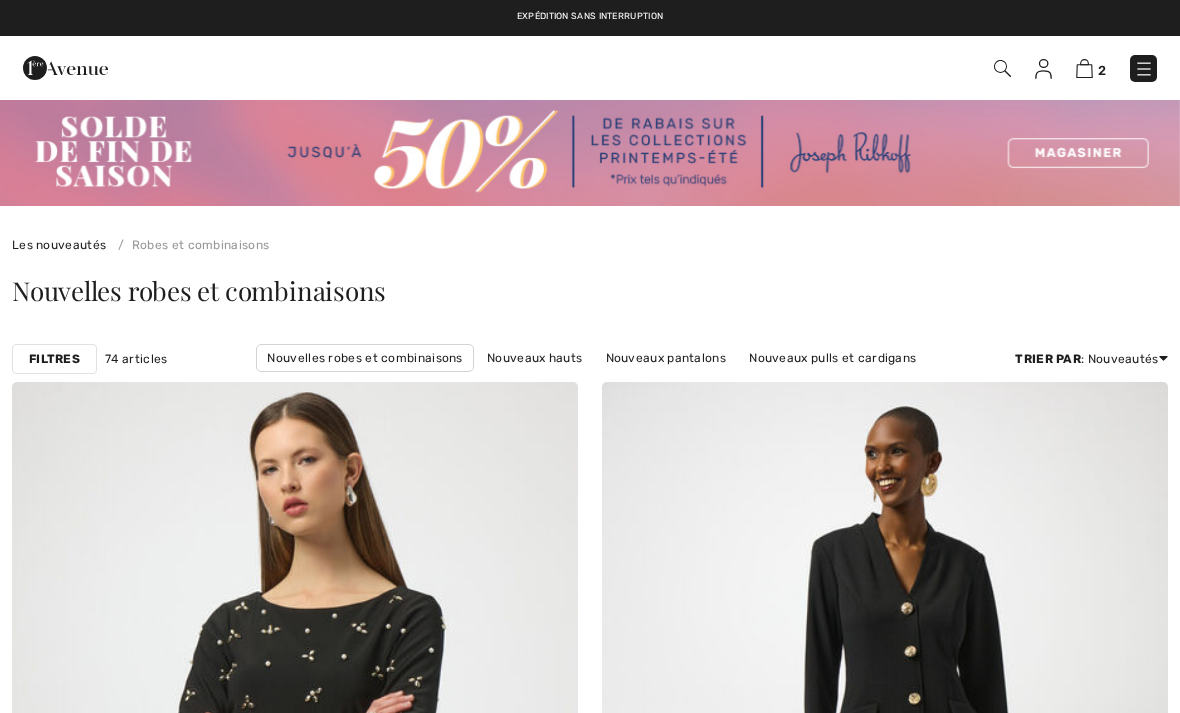 scroll, scrollTop: 0, scrollLeft: 0, axis: both 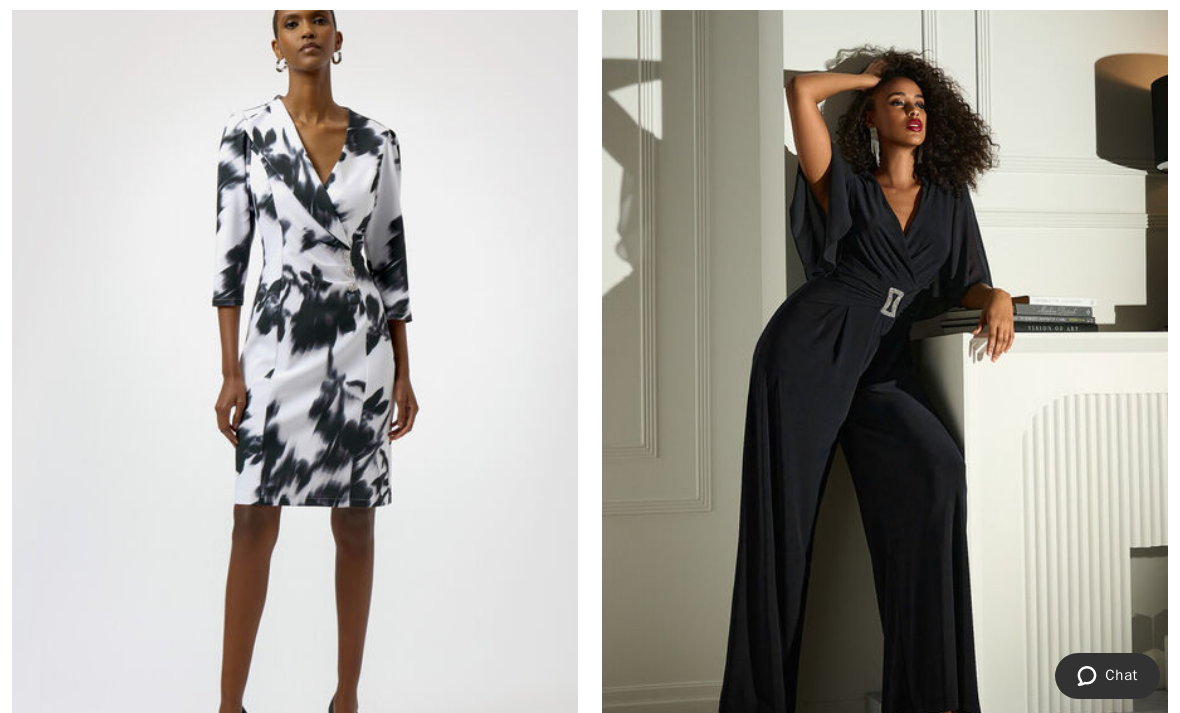 click at bounding box center [885, 389] 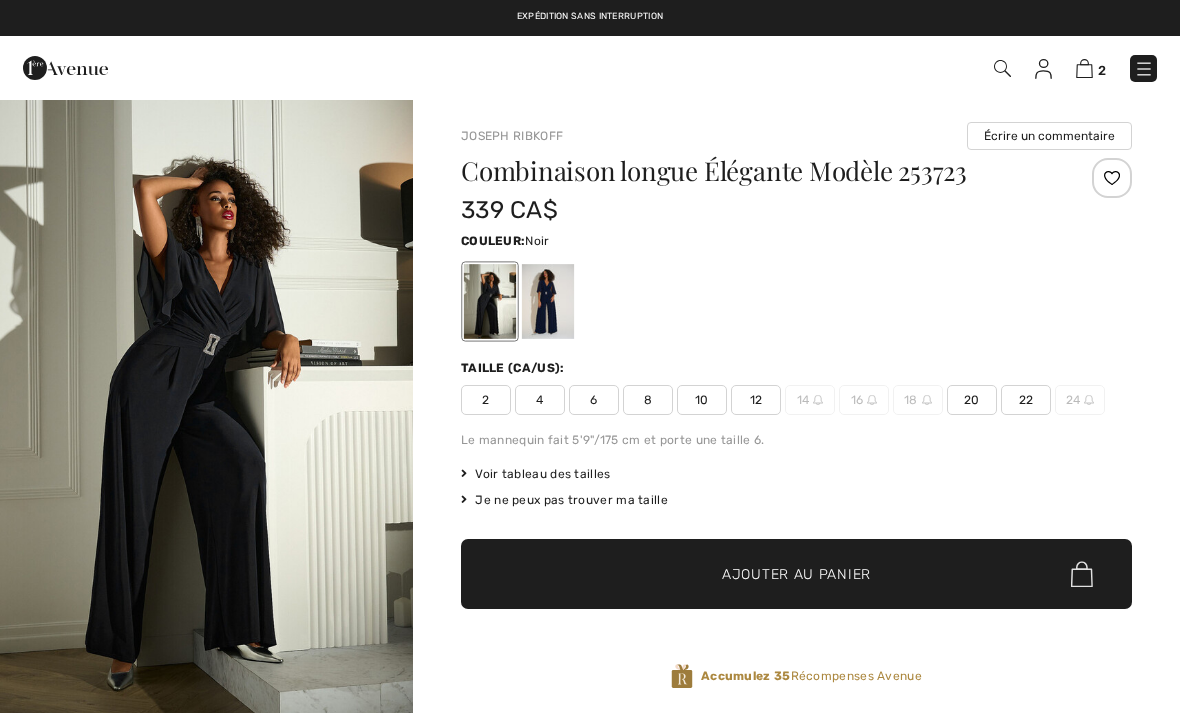 checkbox on "true" 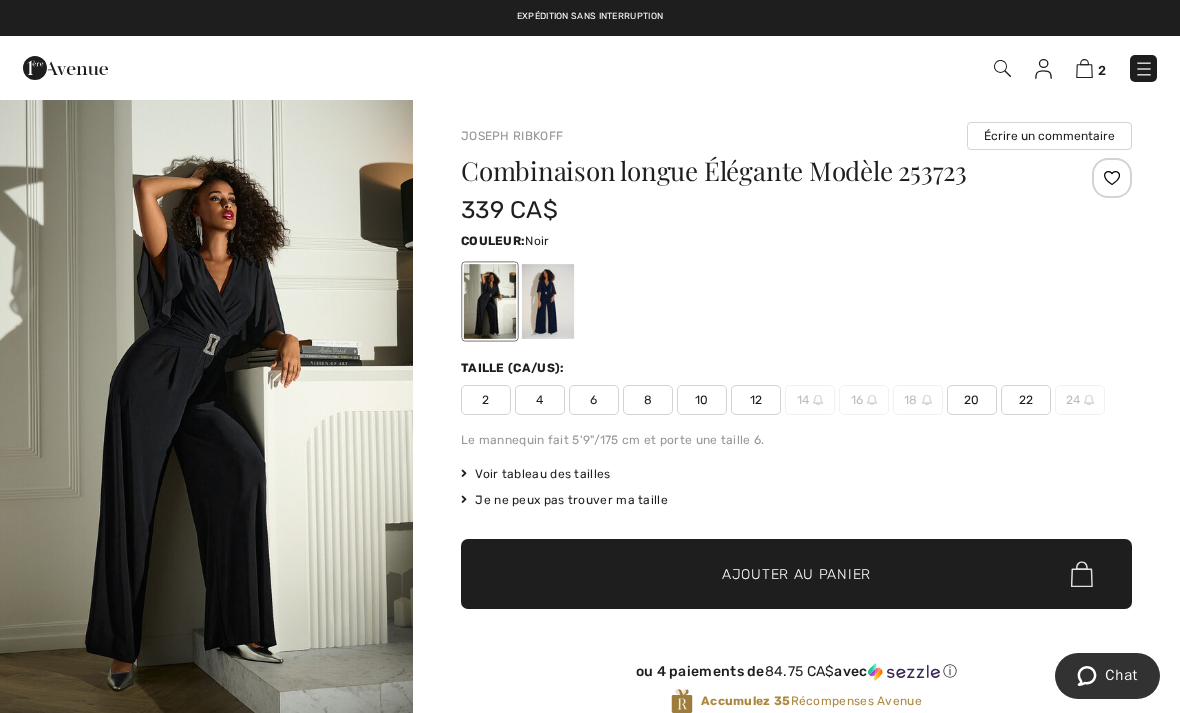 scroll, scrollTop: 0, scrollLeft: 0, axis: both 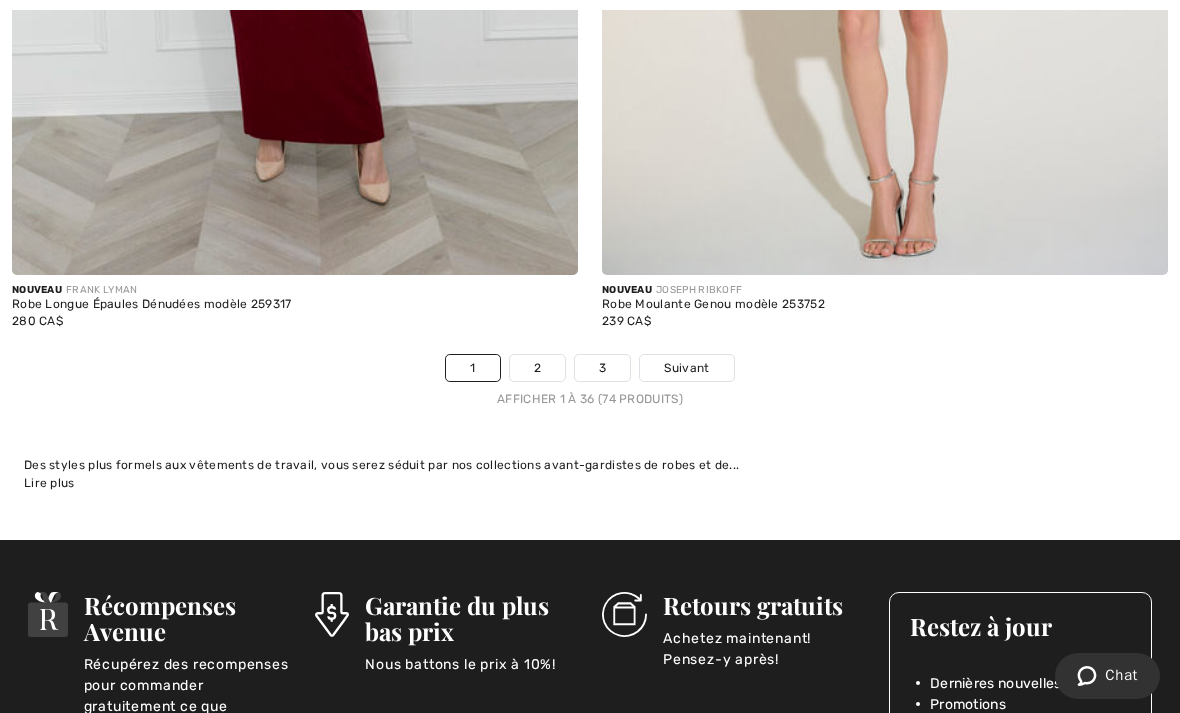 click on "Suivant" at bounding box center (686, 368) 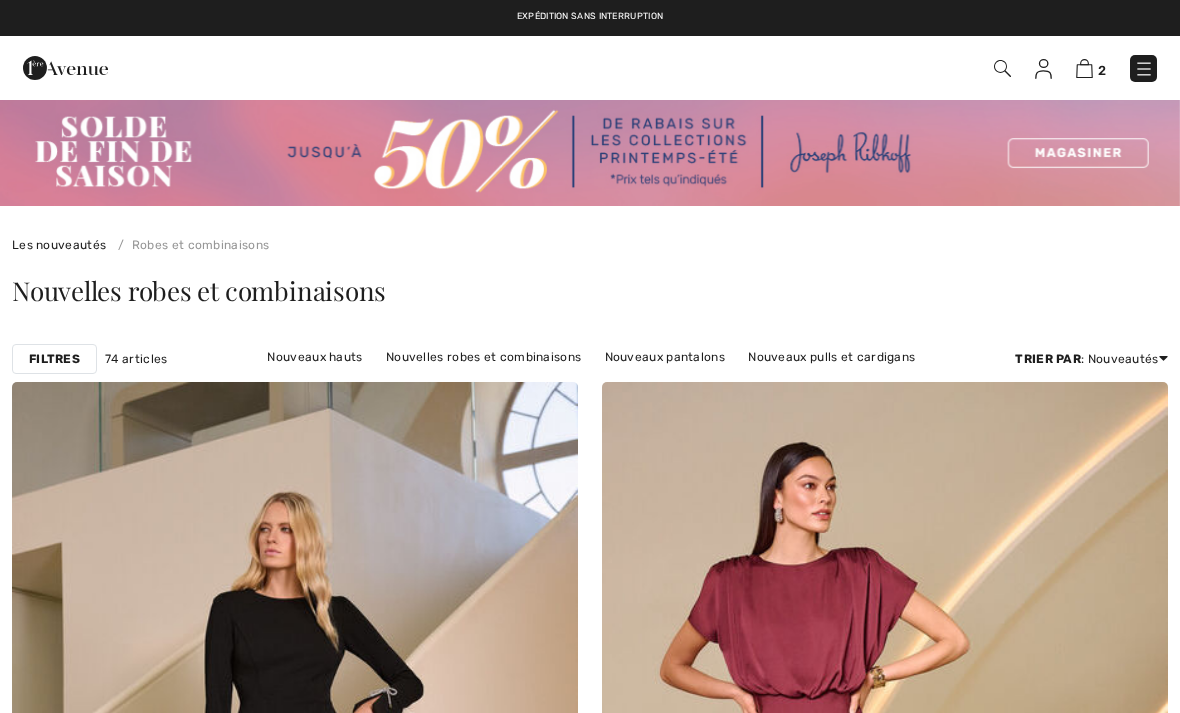 scroll, scrollTop: 0, scrollLeft: 0, axis: both 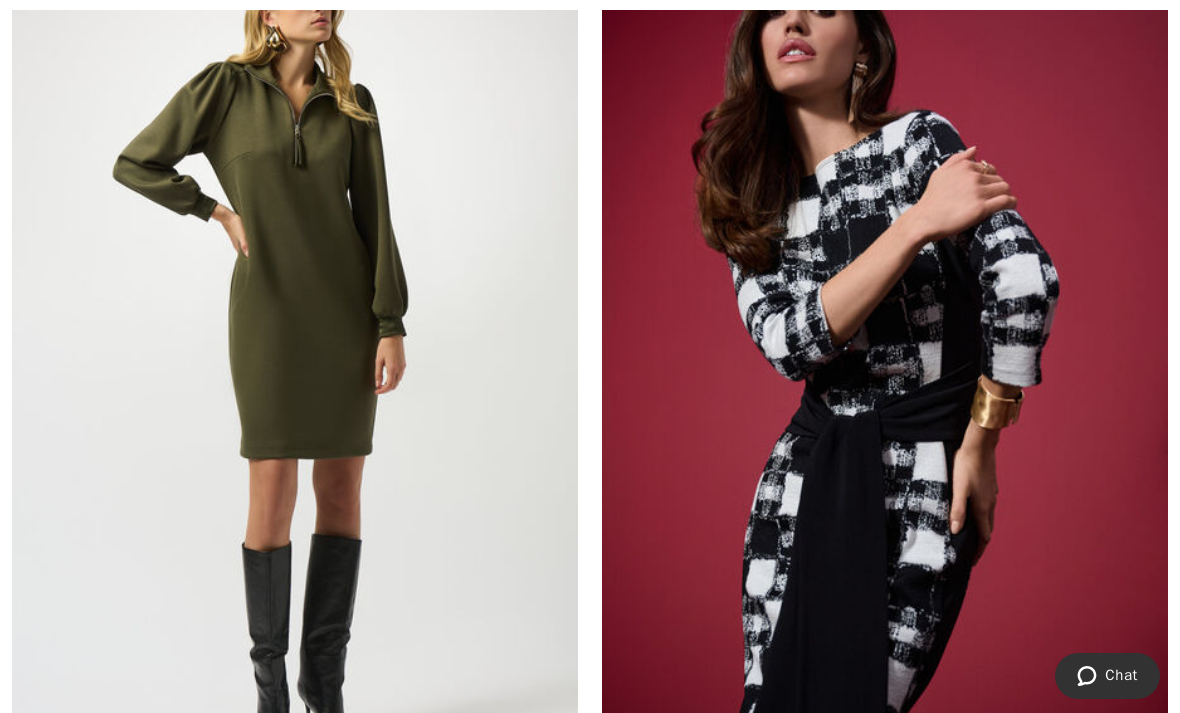 click at bounding box center [885, 353] 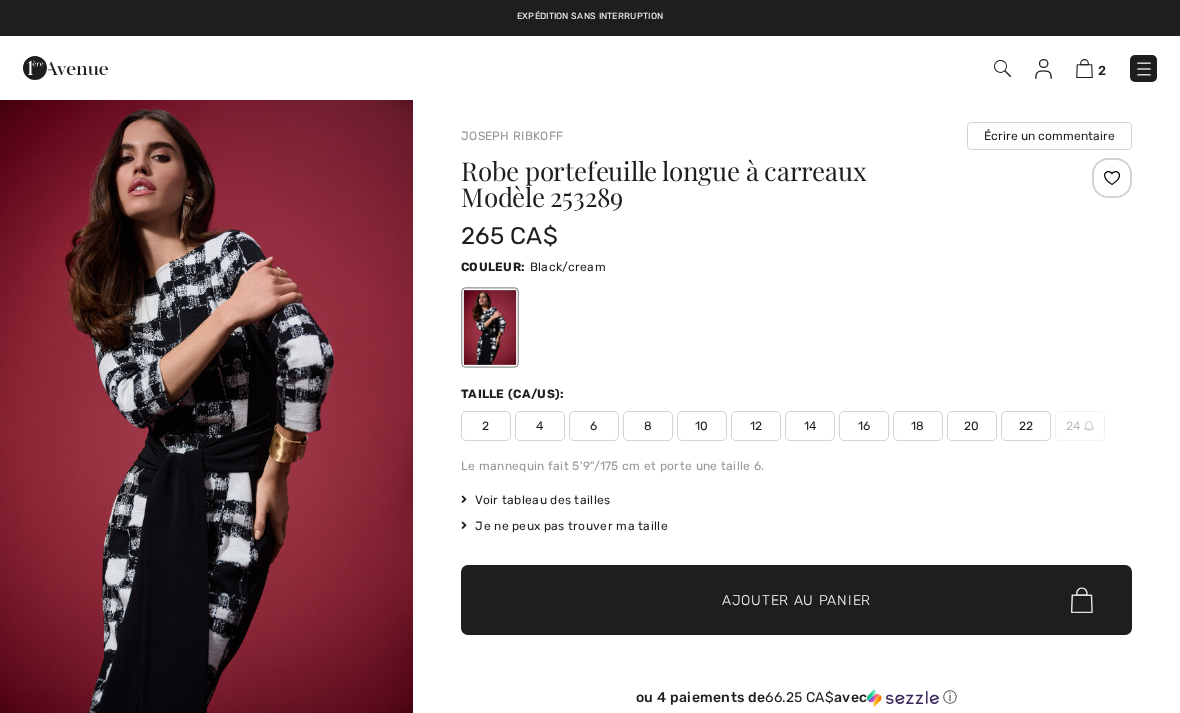 scroll, scrollTop: 0, scrollLeft: 0, axis: both 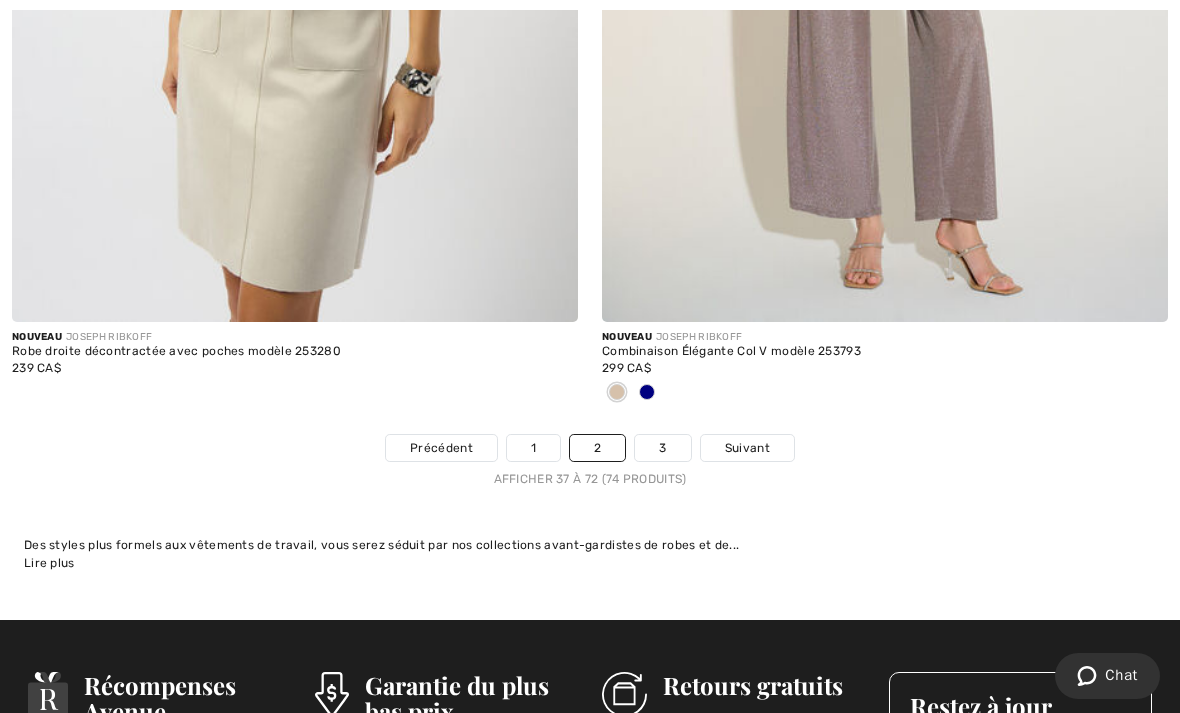 click on "3" at bounding box center (662, 448) 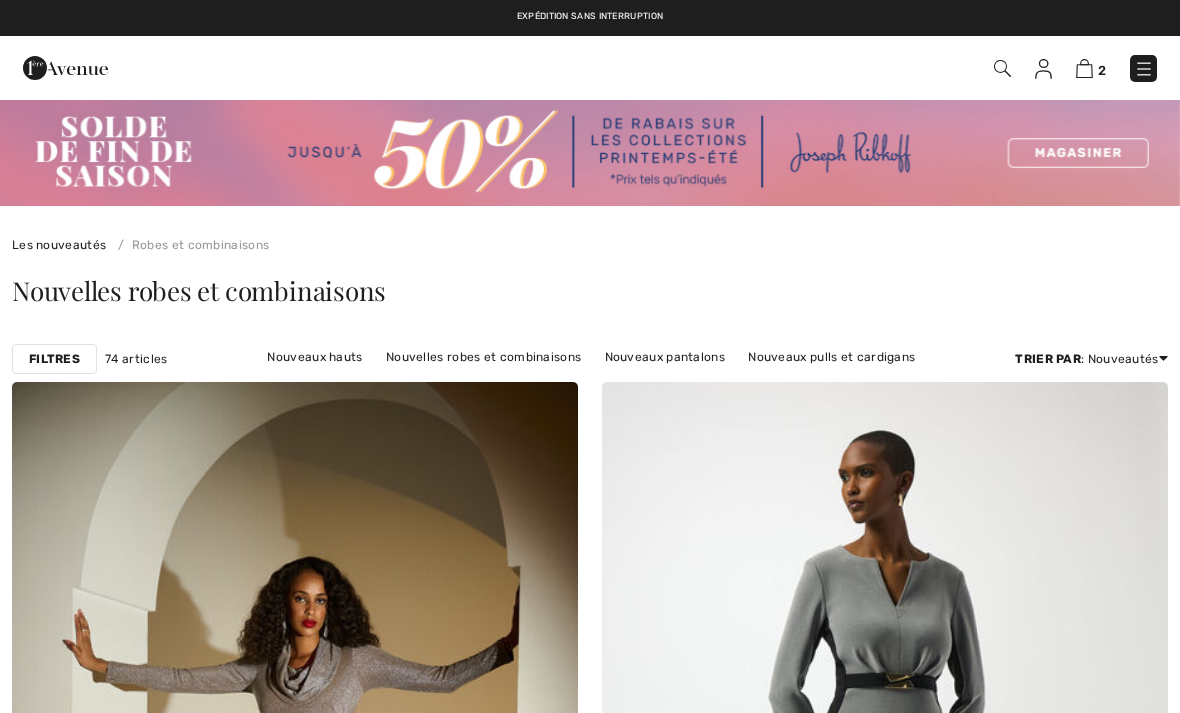 scroll, scrollTop: 0, scrollLeft: 0, axis: both 